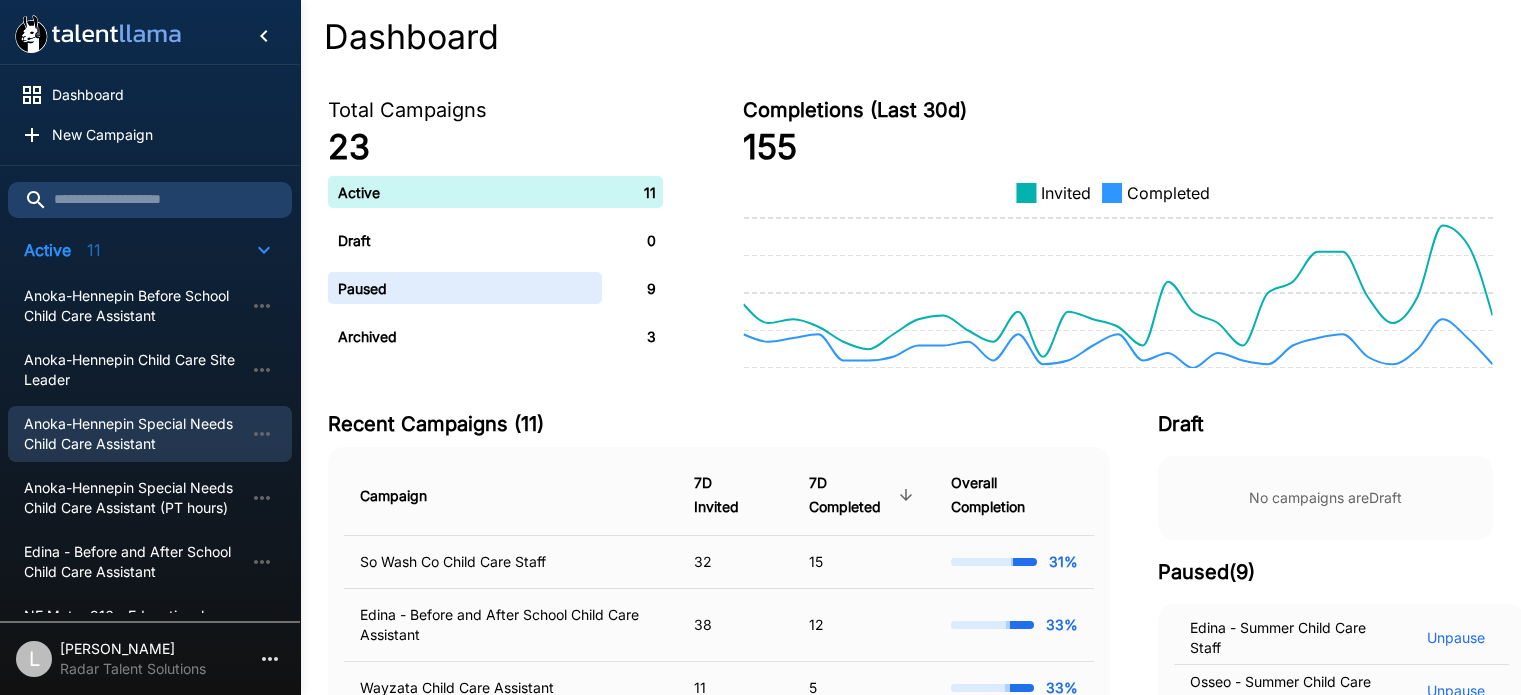 scroll, scrollTop: 0, scrollLeft: 0, axis: both 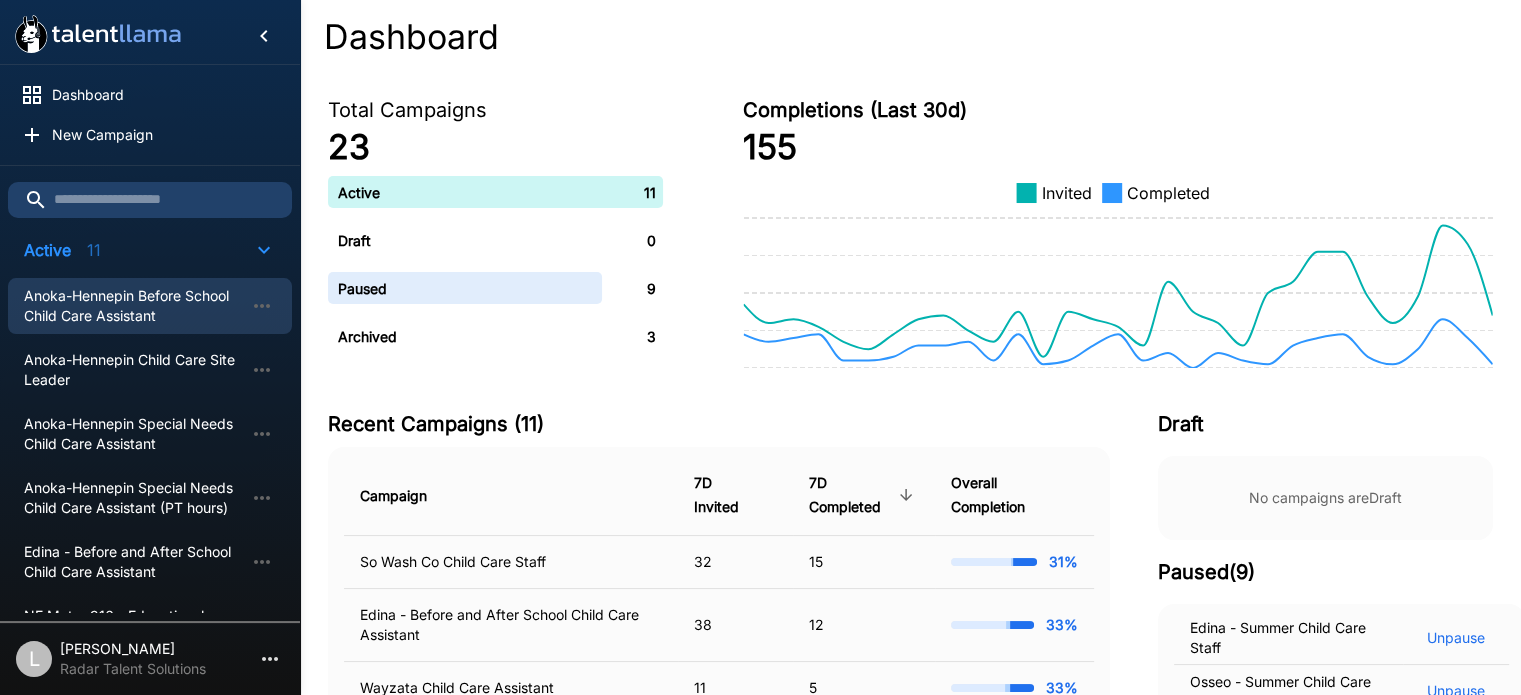 click on "Anoka-Hennepin Before School Child Care Assistant" at bounding box center (134, 306) 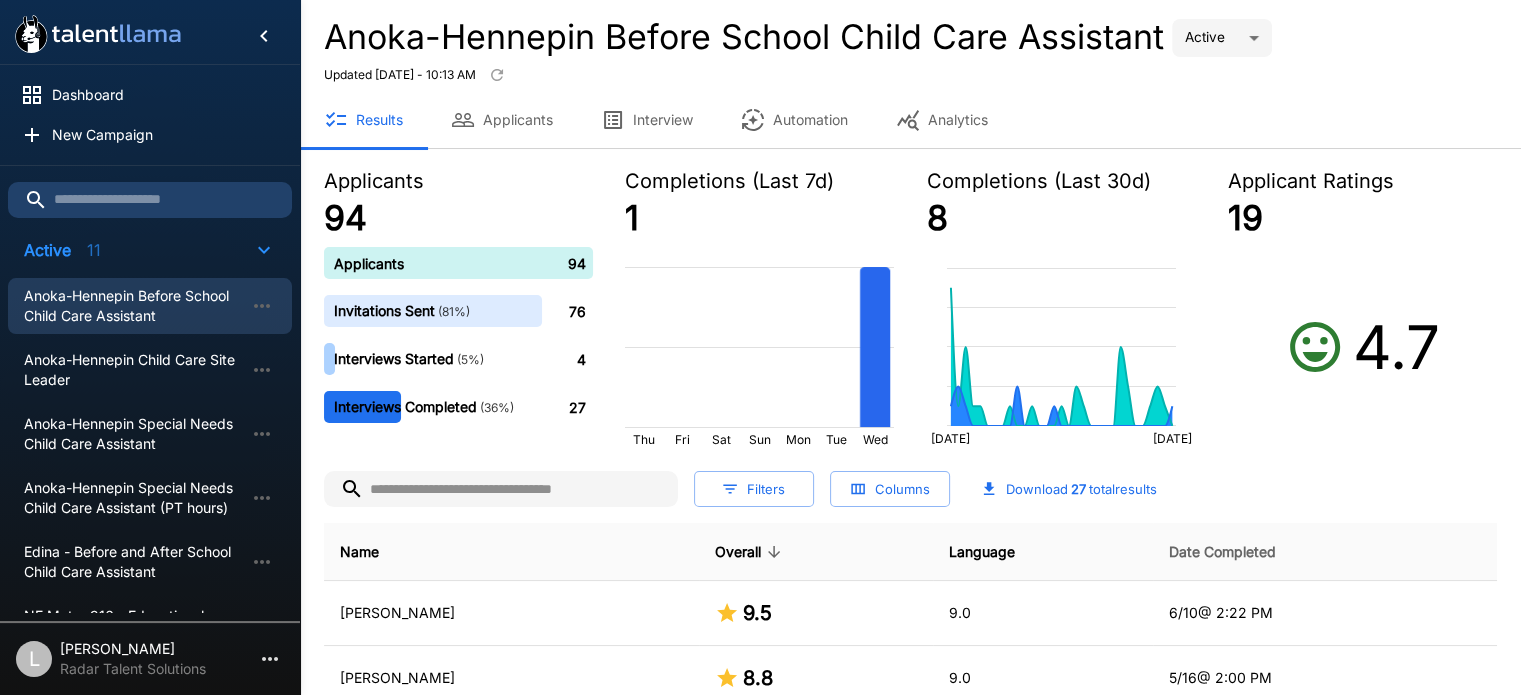 click on "Date Completed" at bounding box center [1222, 552] 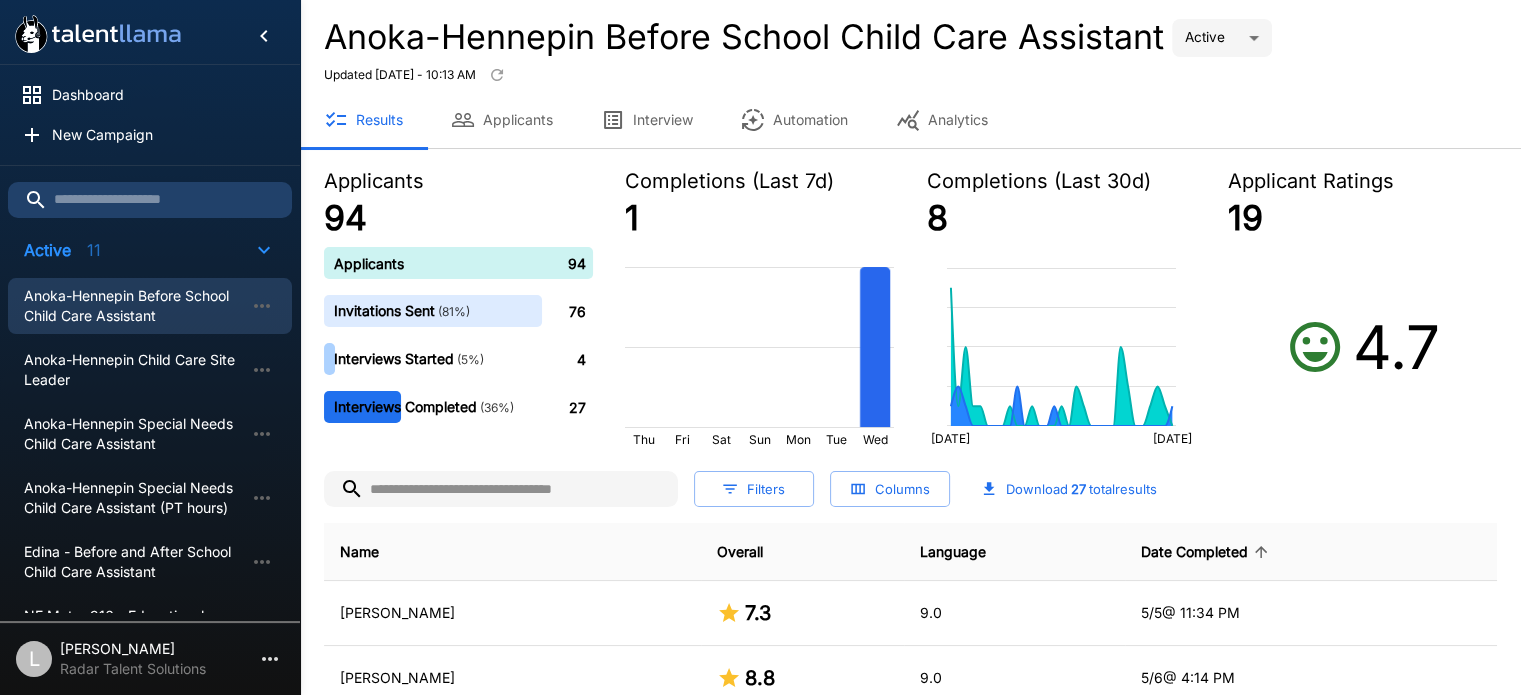 click on "Date Completed" at bounding box center (1207, 552) 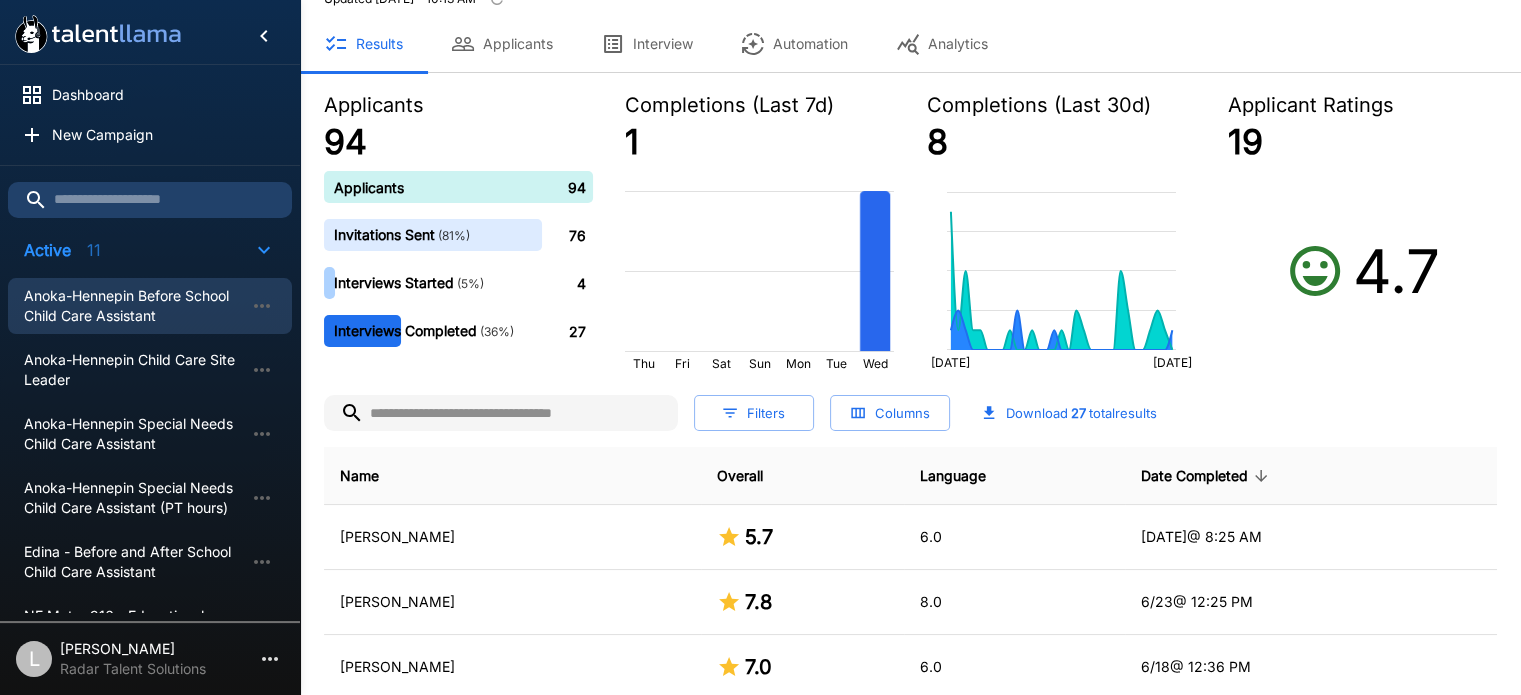 scroll, scrollTop: 300, scrollLeft: 0, axis: vertical 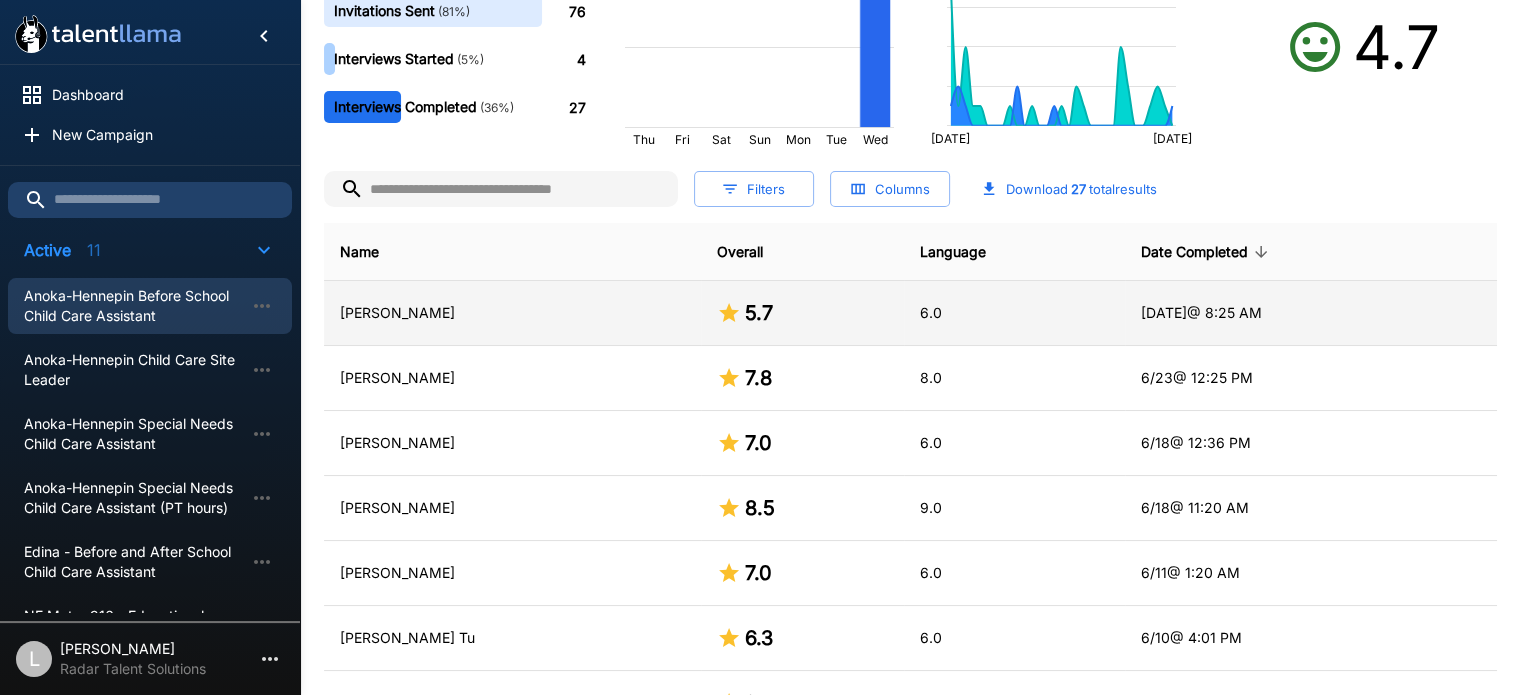 click on "[PERSON_NAME]" at bounding box center (512, 313) 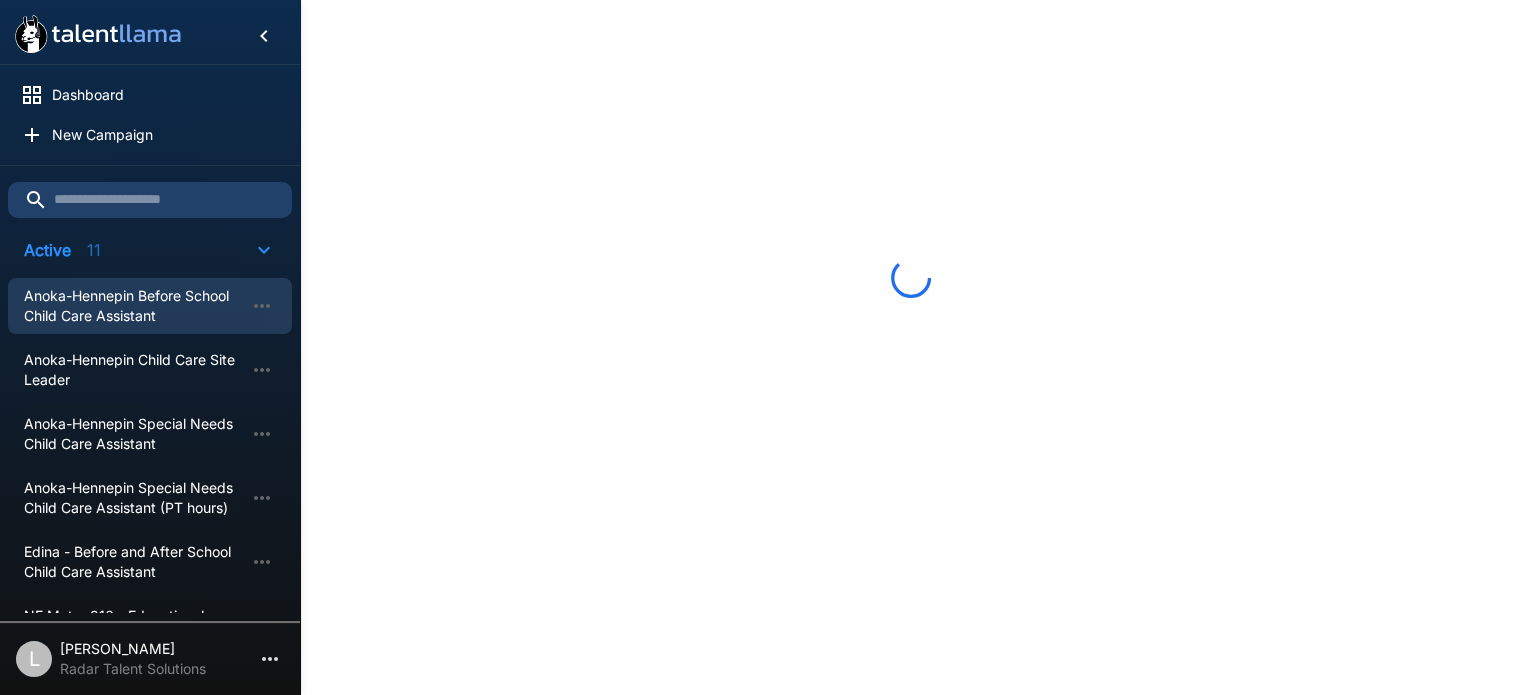 scroll, scrollTop: 0, scrollLeft: 0, axis: both 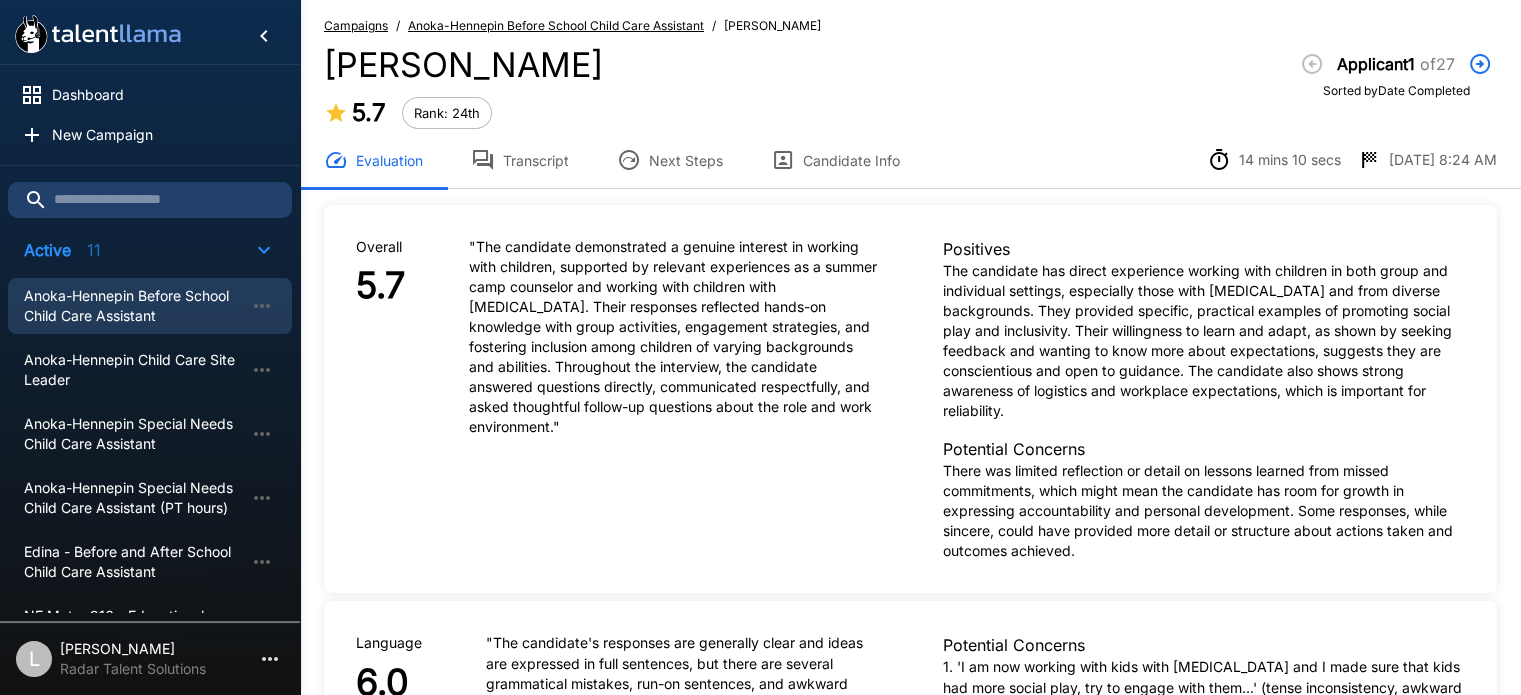 click on "Transcript" at bounding box center (520, 160) 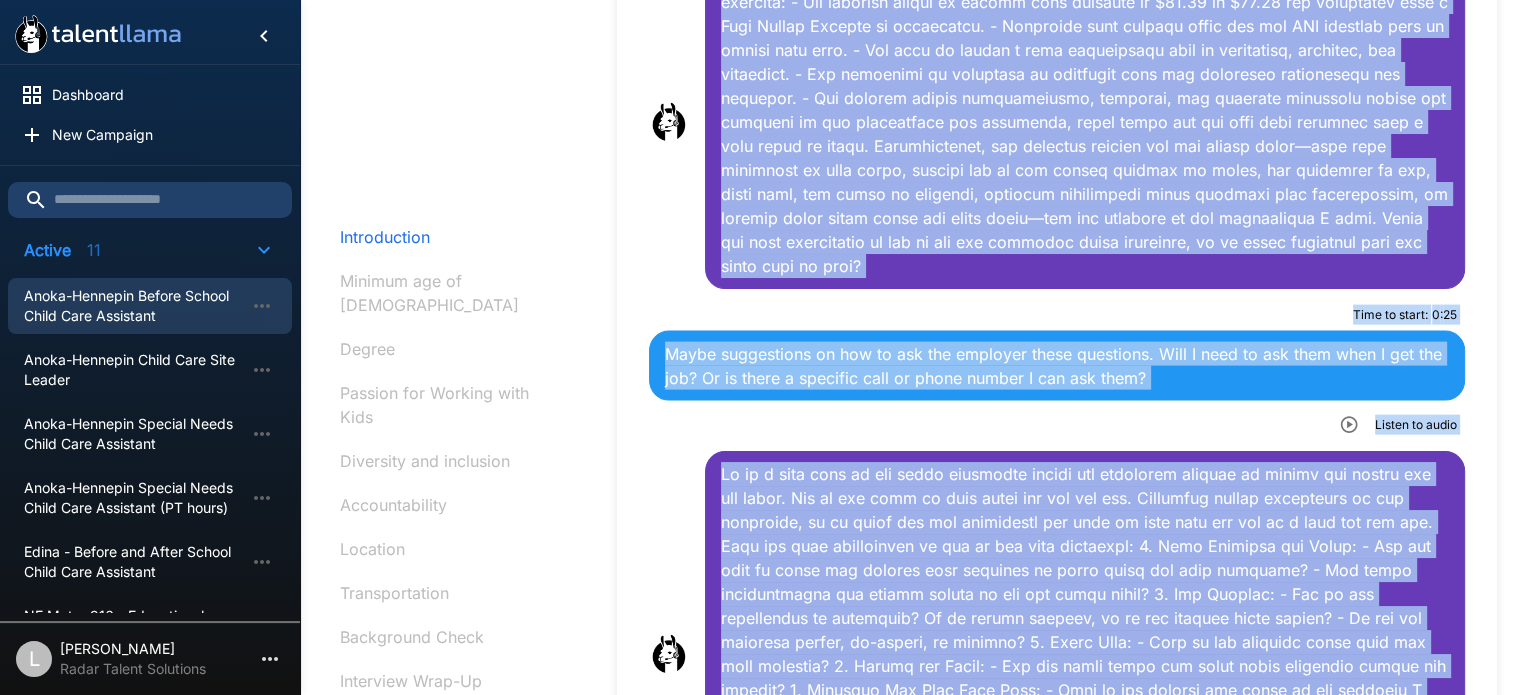 scroll, scrollTop: 4624, scrollLeft: 0, axis: vertical 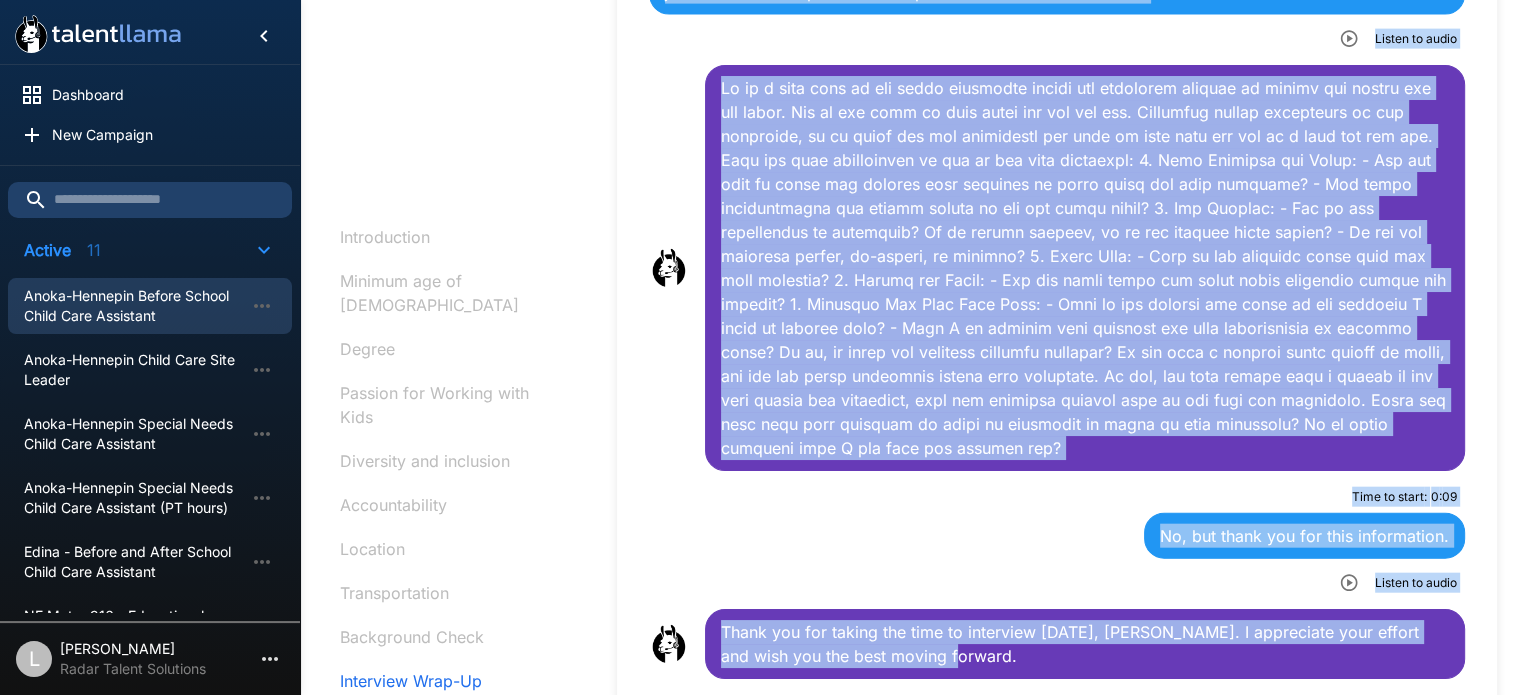 drag, startPoint x: 708, startPoint y: 293, endPoint x: 1183, endPoint y: 742, distance: 653.6253 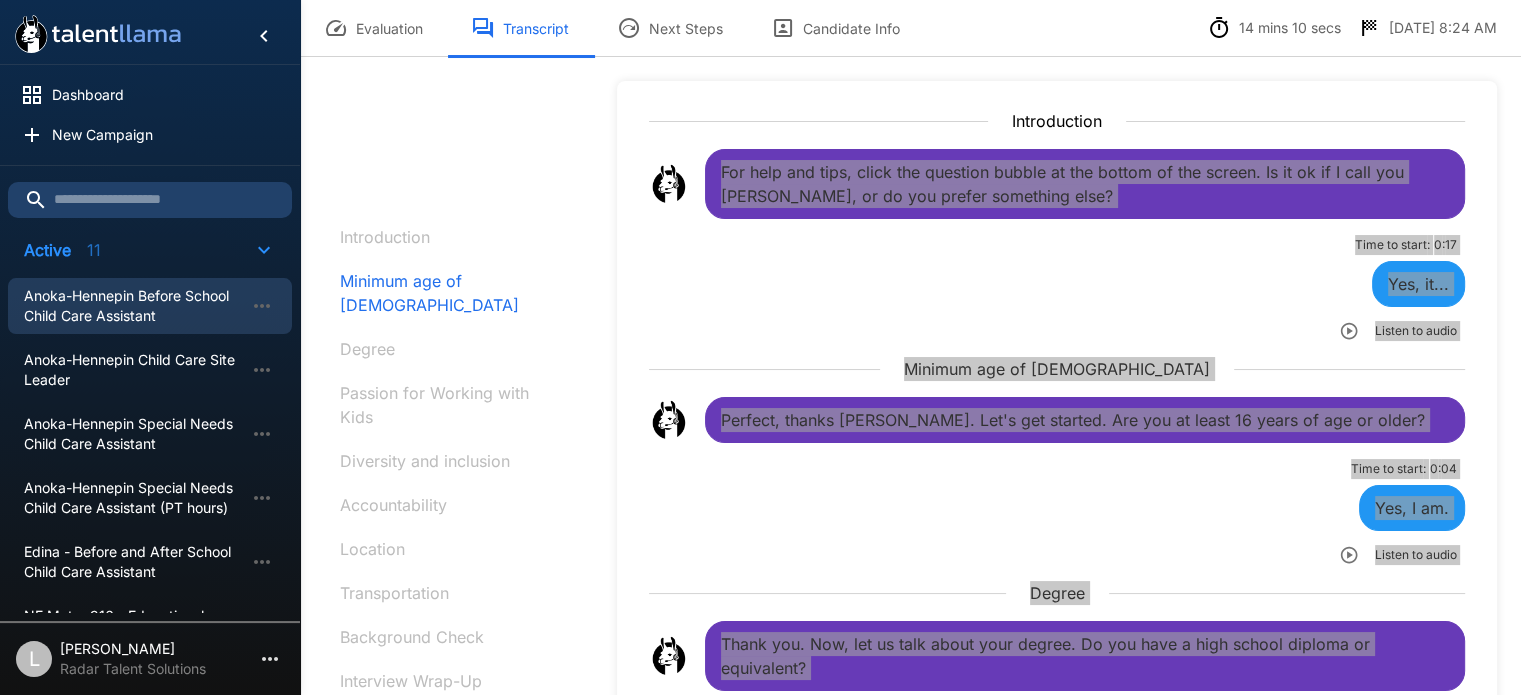 scroll, scrollTop: 0, scrollLeft: 0, axis: both 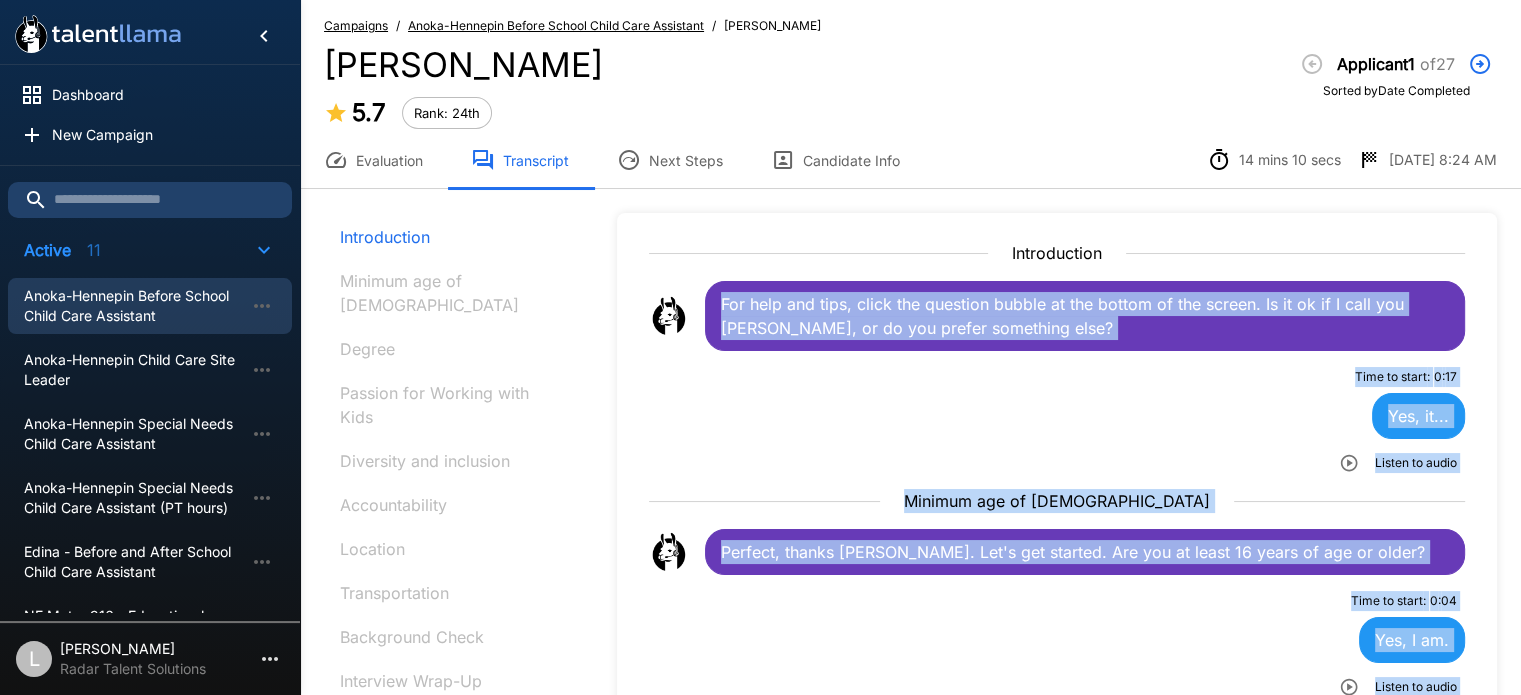 click on "Anoka-Hennepin Before School Child Care Assistant" at bounding box center [134, 306] 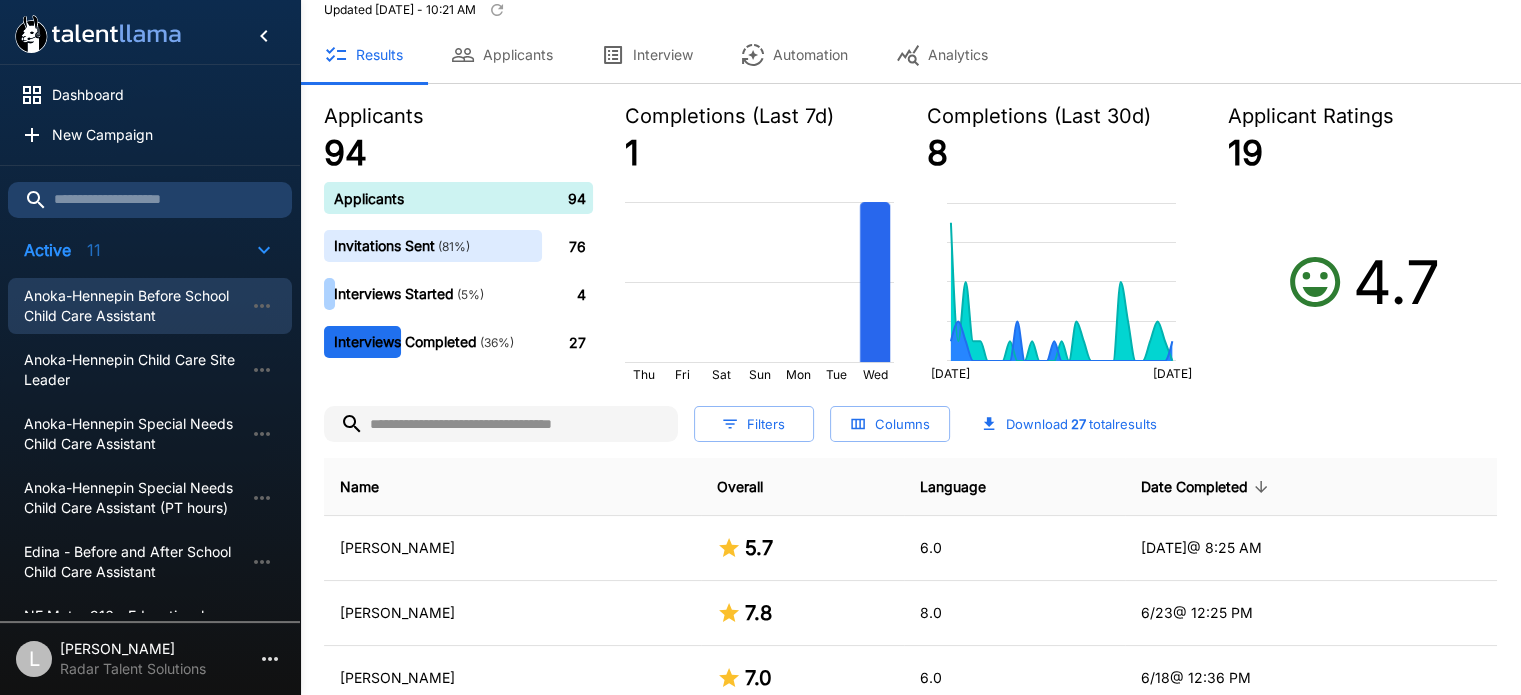 scroll, scrollTop: 100, scrollLeft: 0, axis: vertical 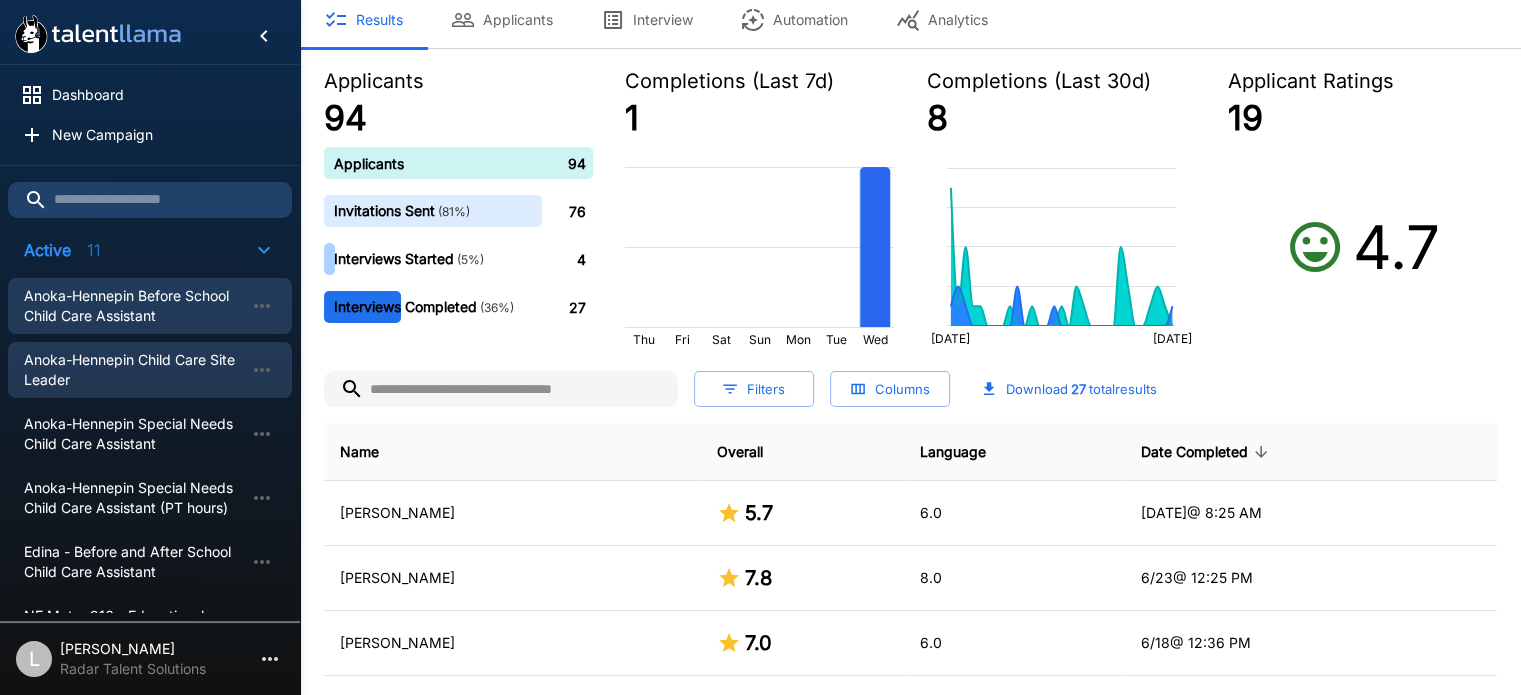 click on "Anoka-Hennepin Child Care Site Leader" at bounding box center [134, 370] 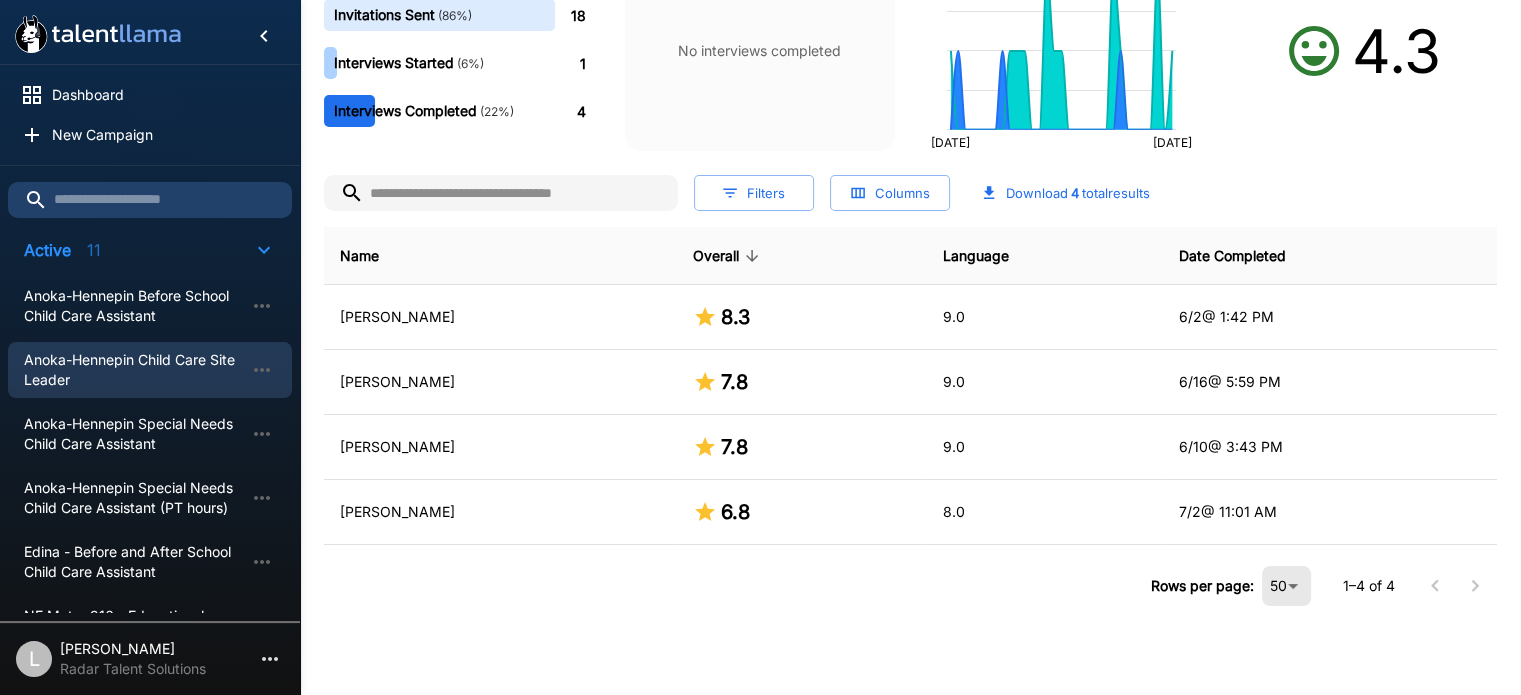 scroll, scrollTop: 300, scrollLeft: 0, axis: vertical 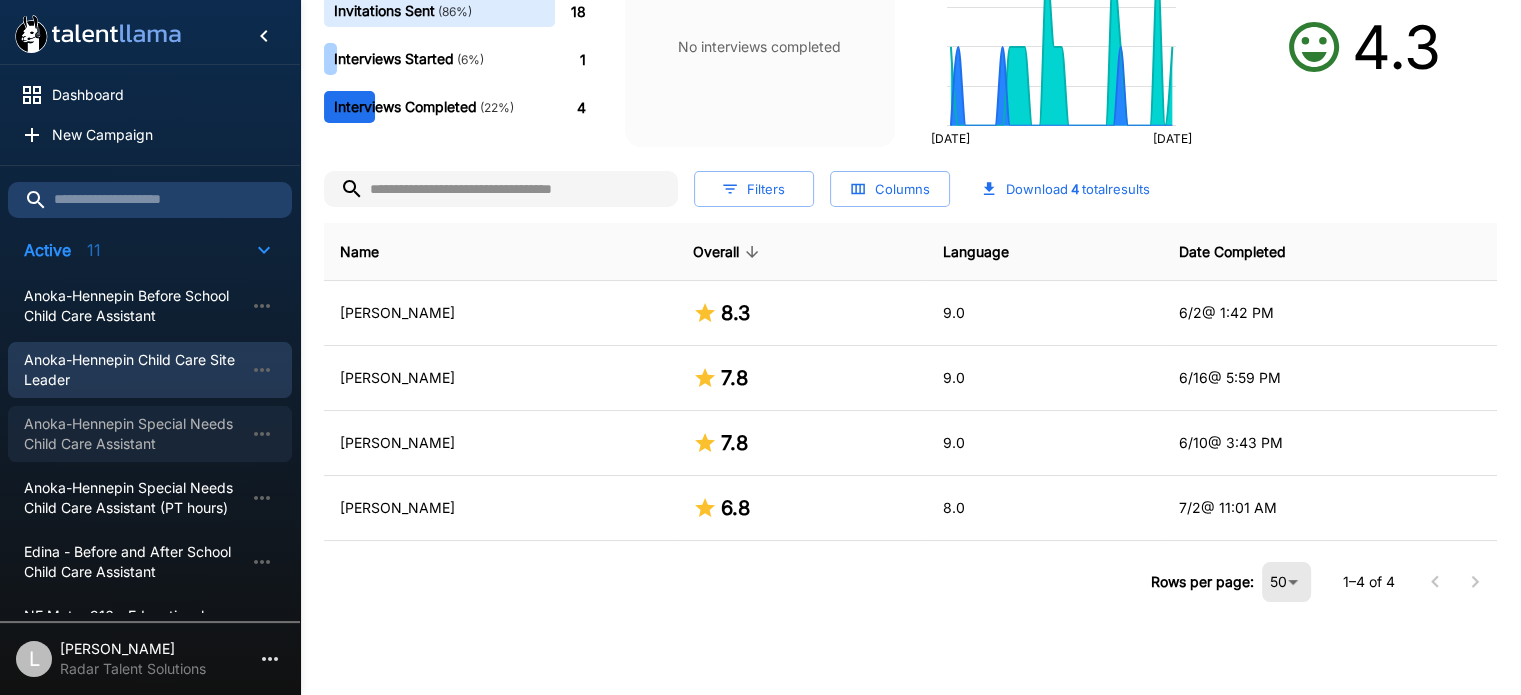click on "Anoka-Hennepin Special Needs Child Care Assistant" at bounding box center [134, 434] 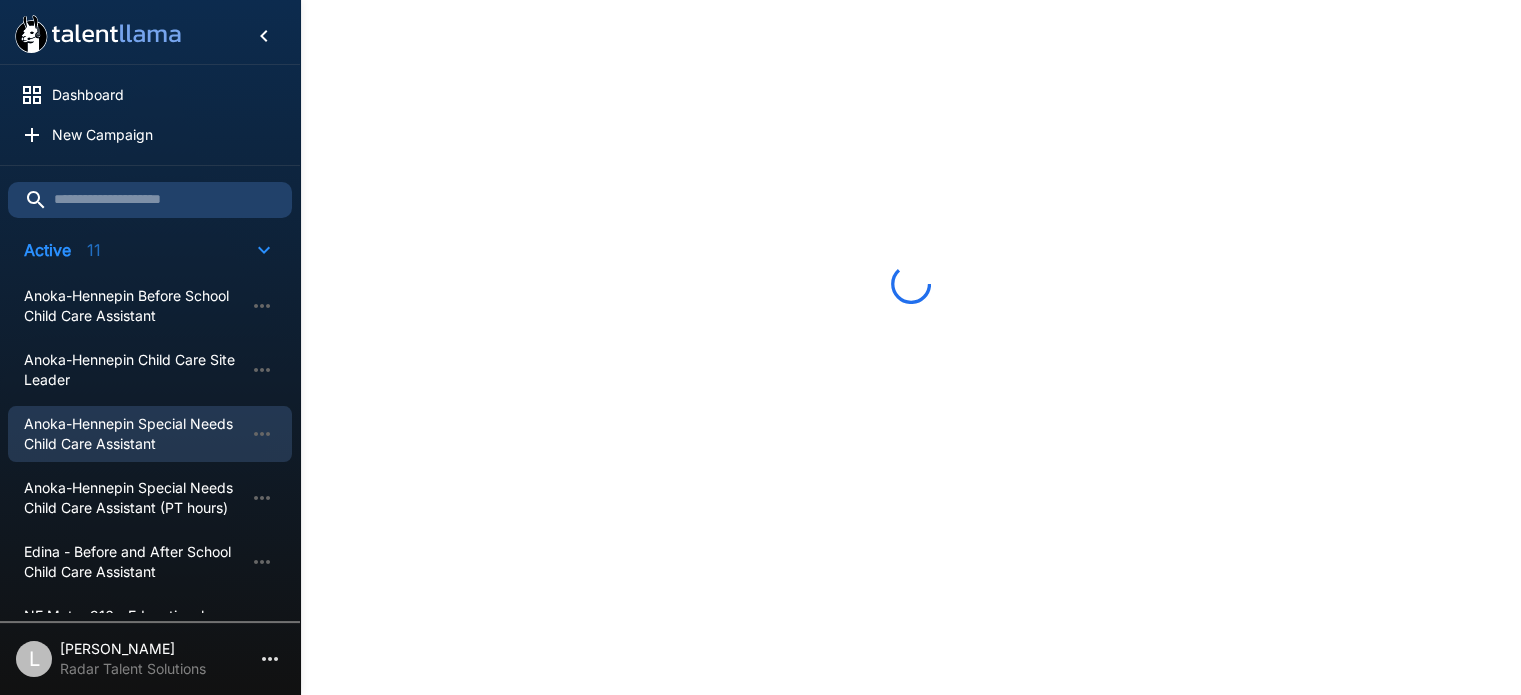 scroll, scrollTop: 300, scrollLeft: 0, axis: vertical 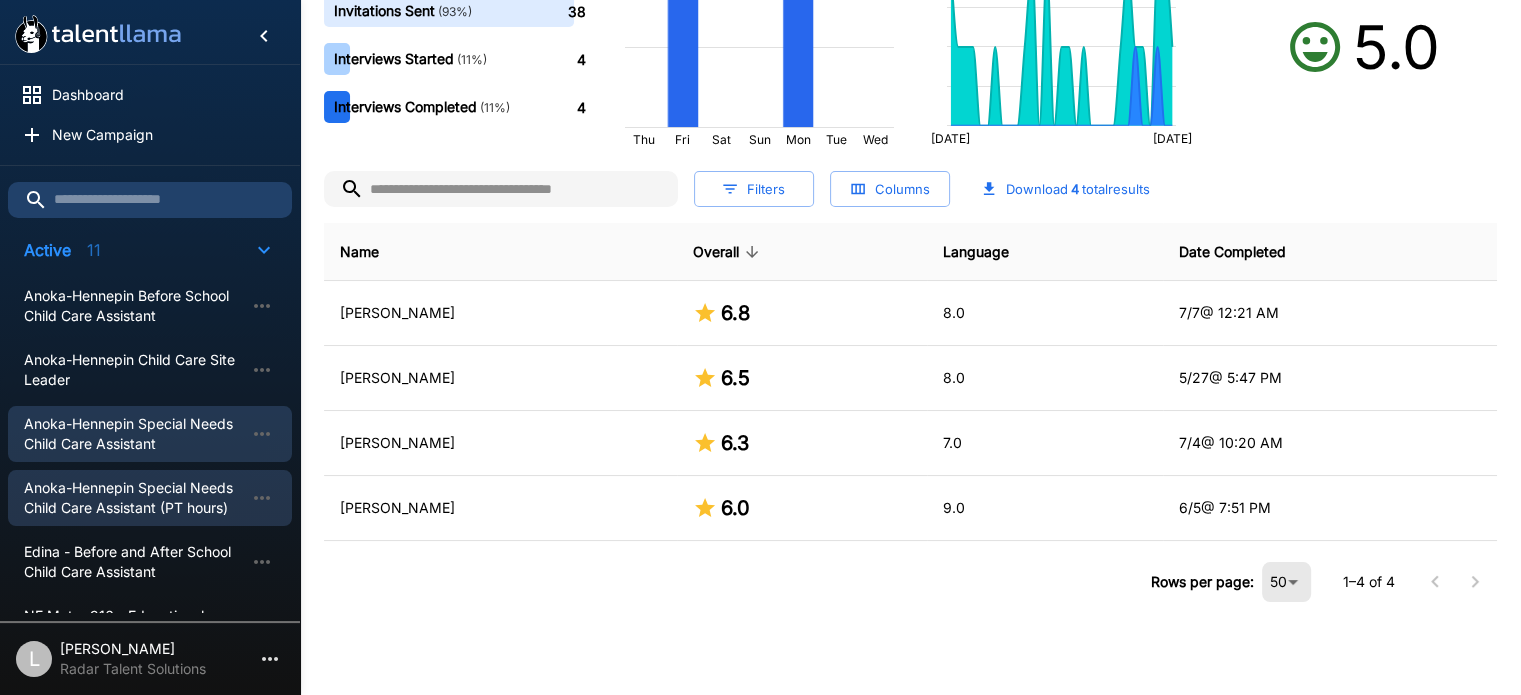 click on "Anoka-Hennepin Special Needs Child Care Assistant (PT hours)" at bounding box center [134, 498] 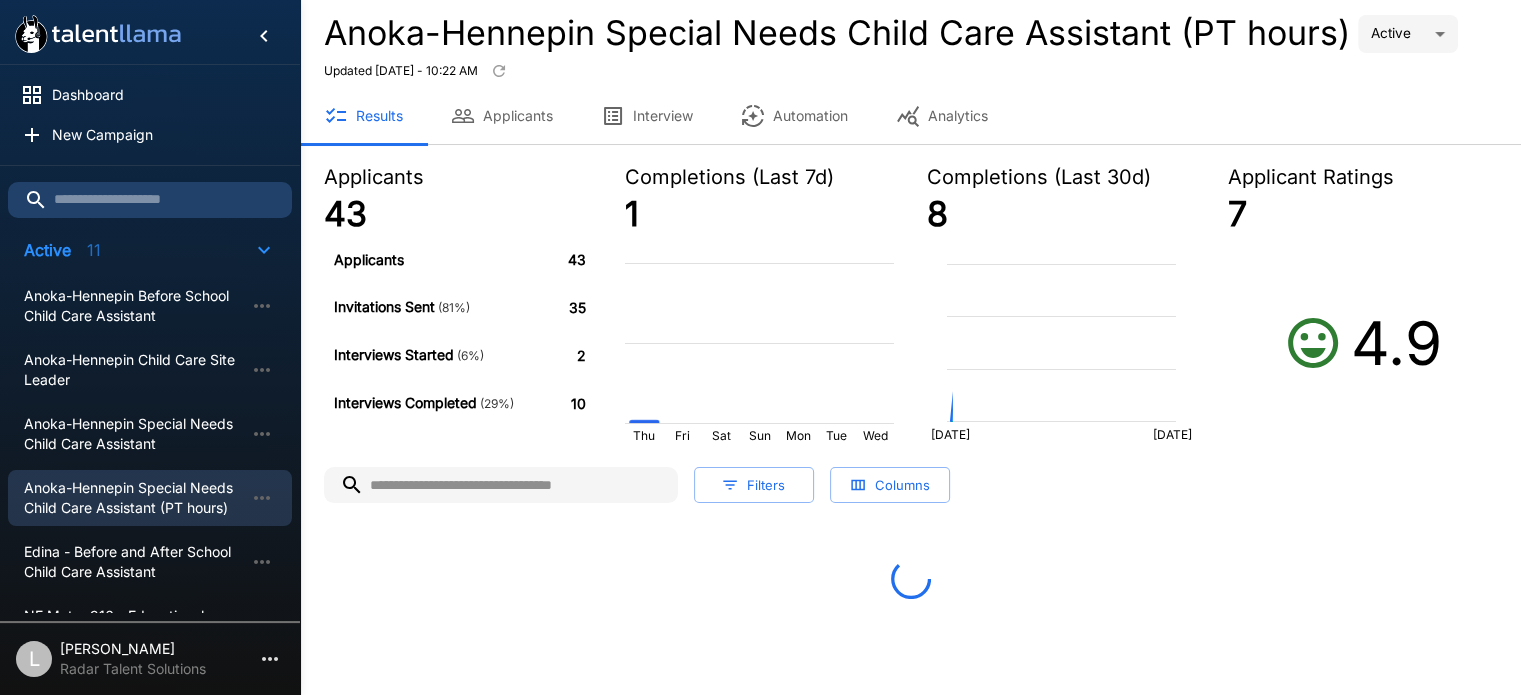scroll, scrollTop: 300, scrollLeft: 0, axis: vertical 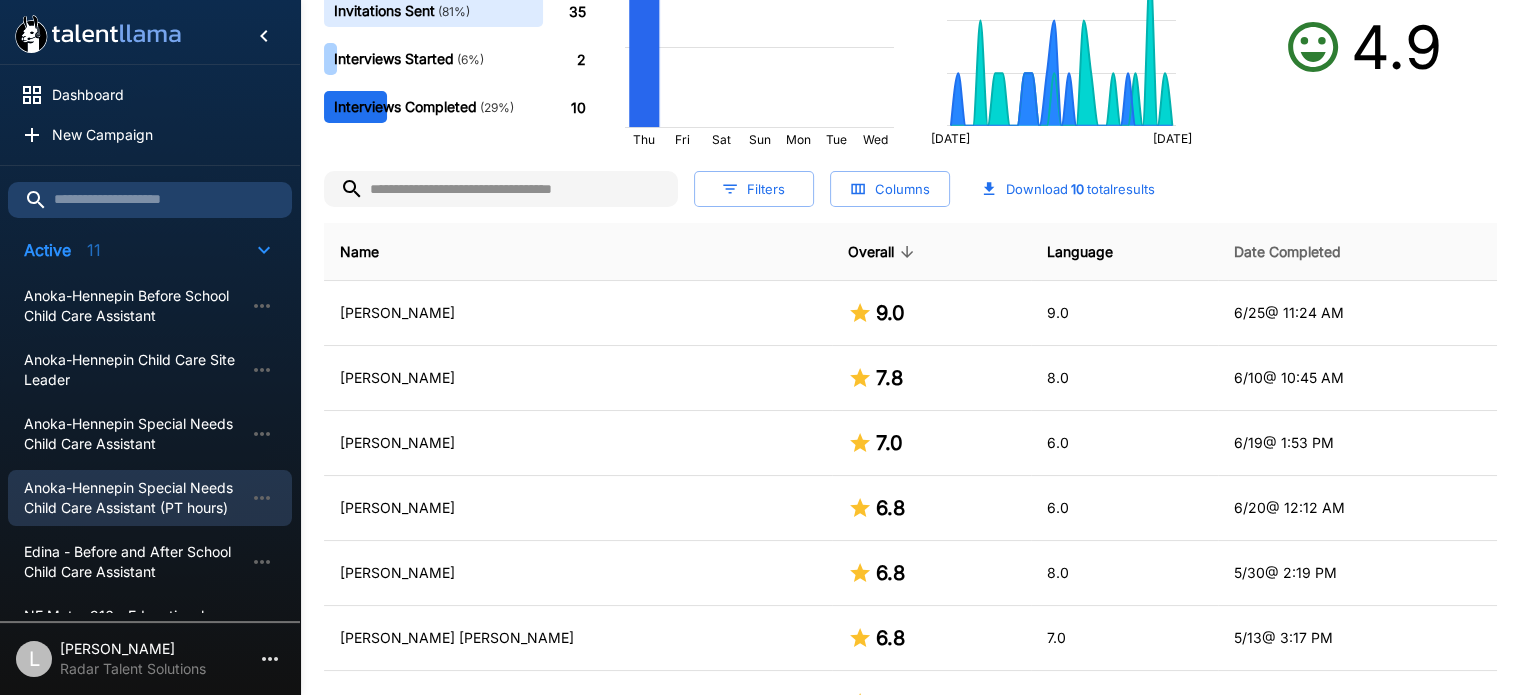 click on "Date Completed" at bounding box center (1287, 252) 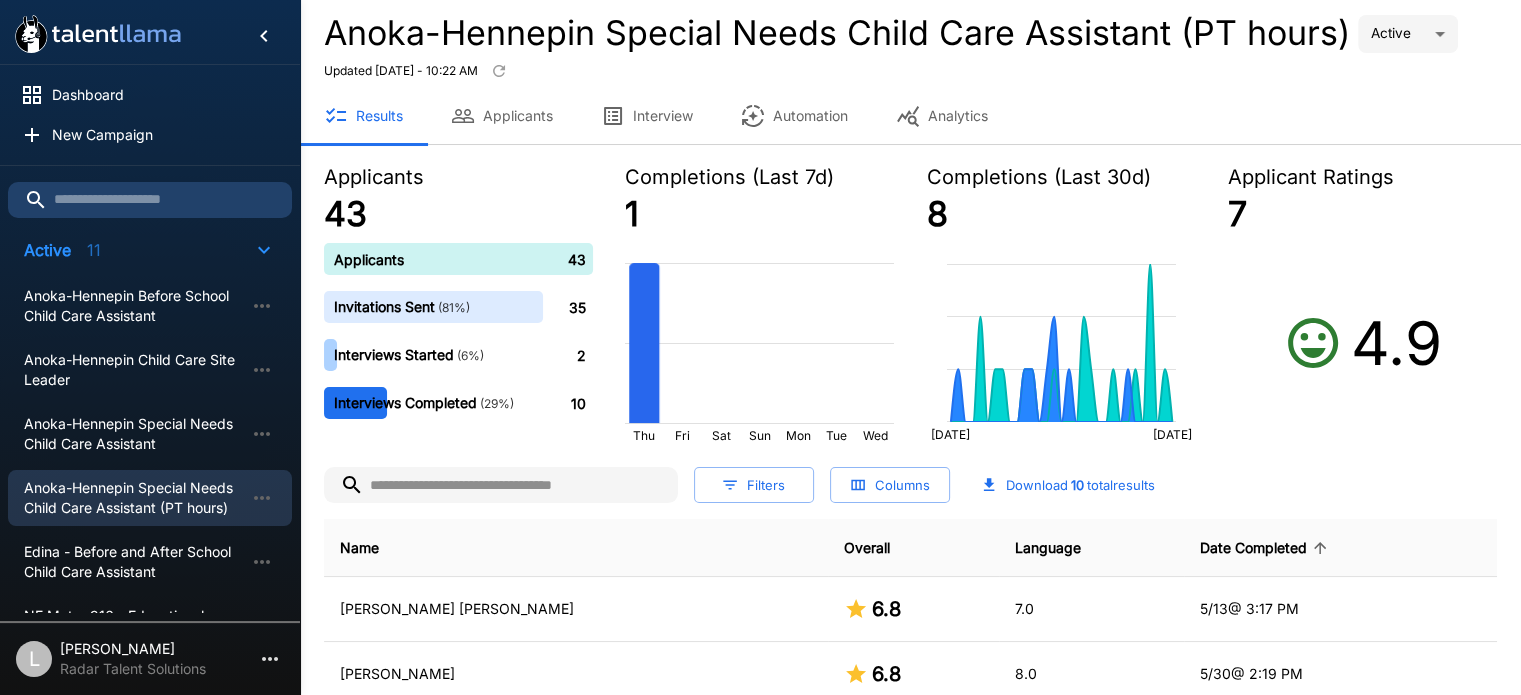 scroll, scrollTop: 300, scrollLeft: 0, axis: vertical 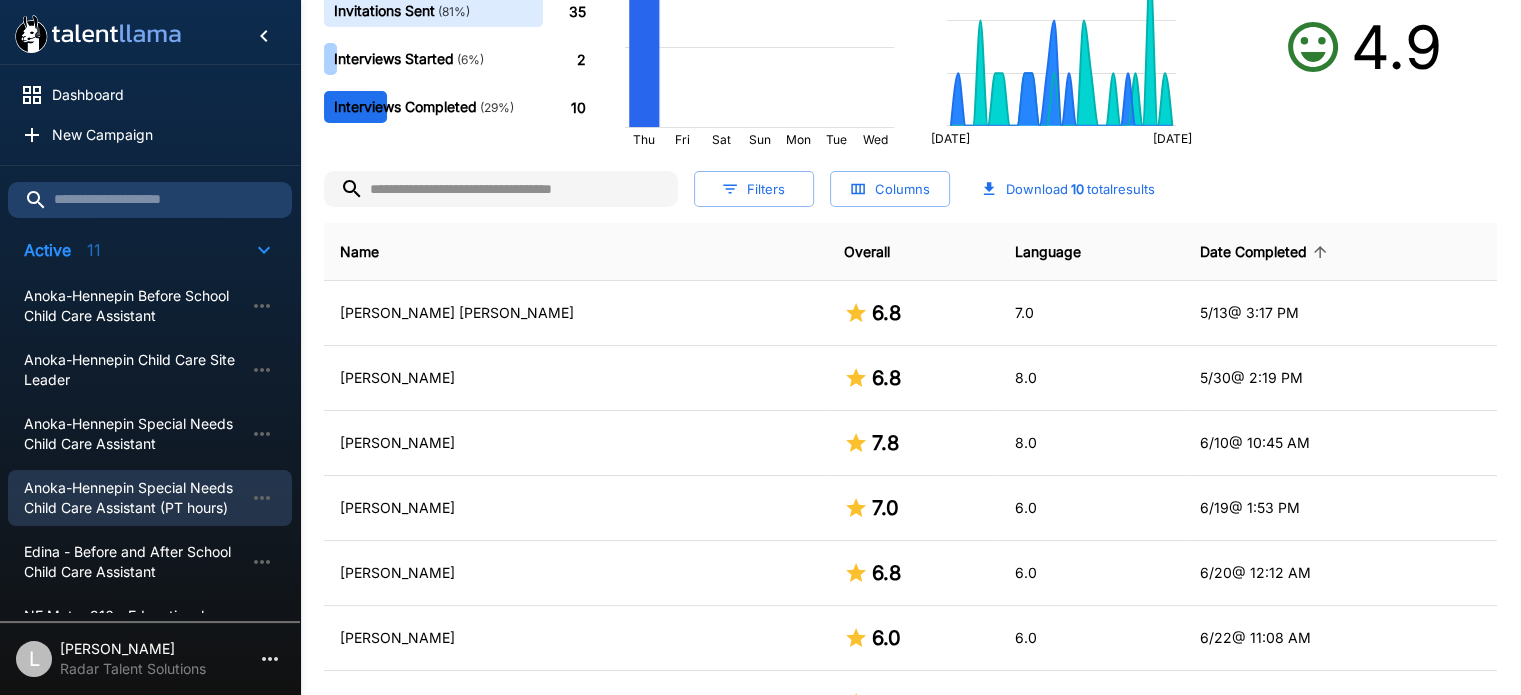 click on "Date Completed" at bounding box center (1266, 252) 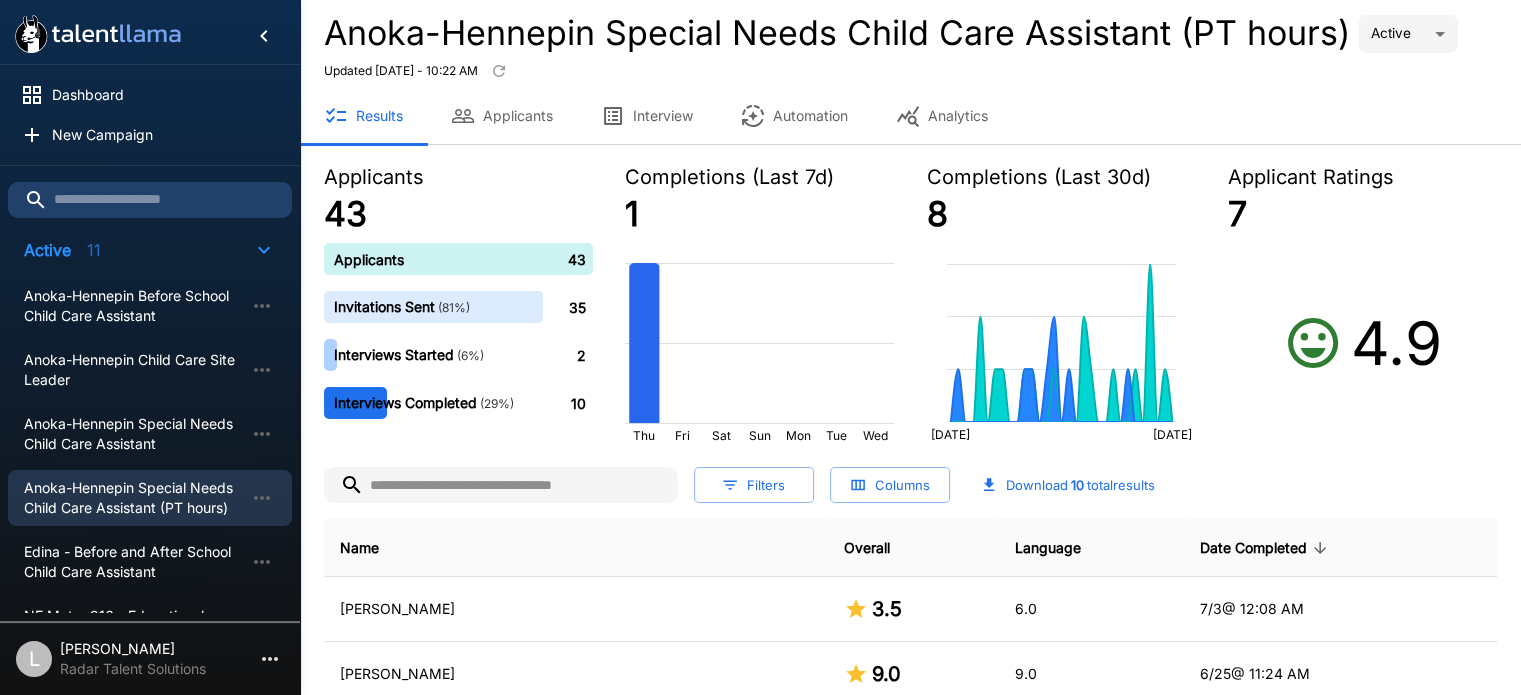 scroll, scrollTop: 300, scrollLeft: 0, axis: vertical 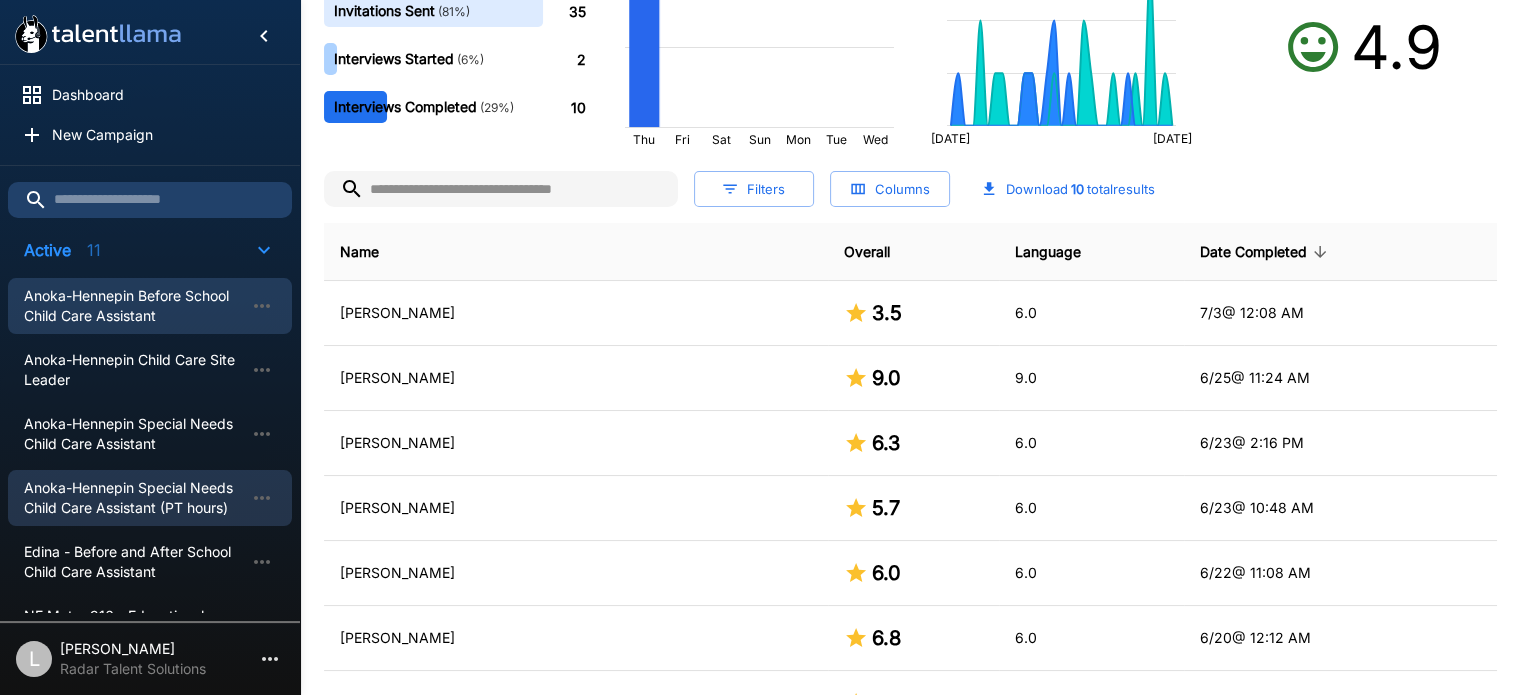 drag, startPoint x: 156, startPoint y: 315, endPoint x: 182, endPoint y: 311, distance: 26.305893 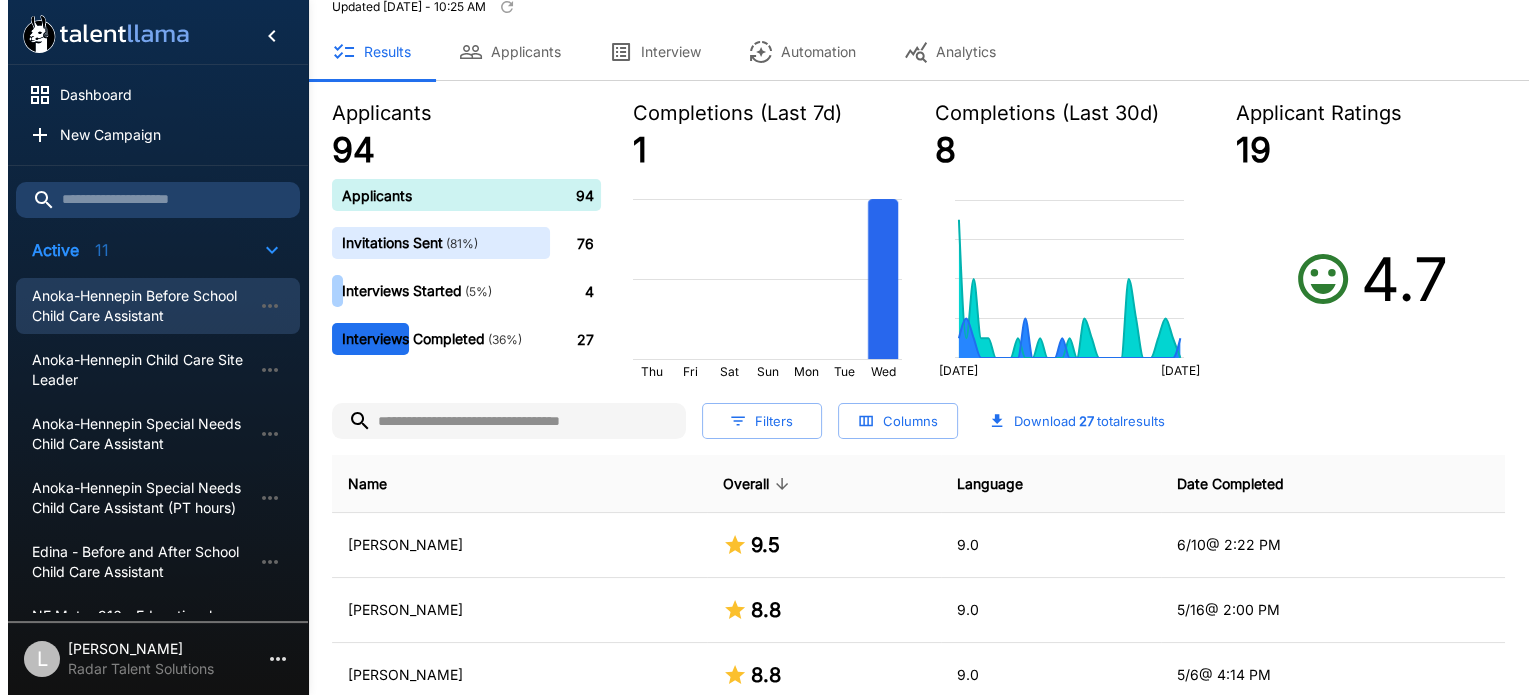 scroll, scrollTop: 0, scrollLeft: 0, axis: both 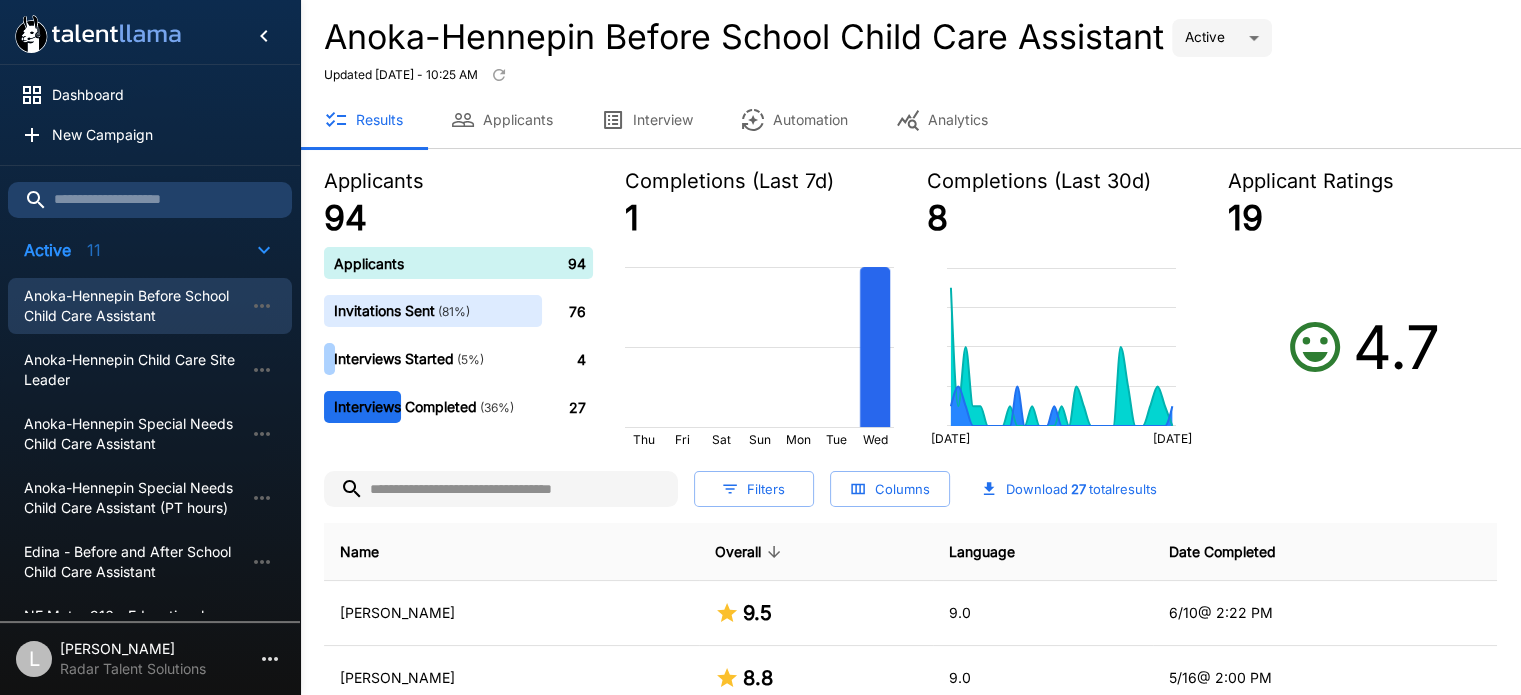 click on "Applicants" at bounding box center (502, 120) 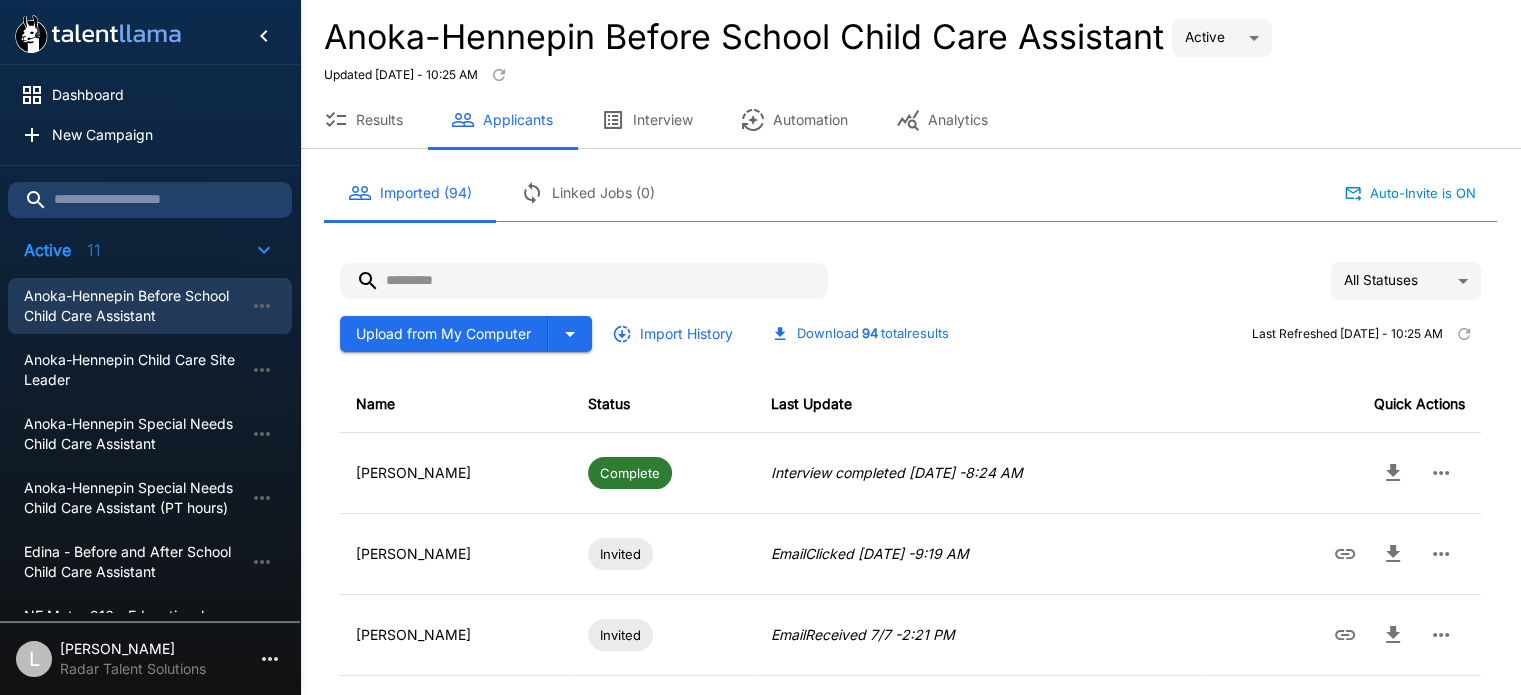 click at bounding box center [584, 281] 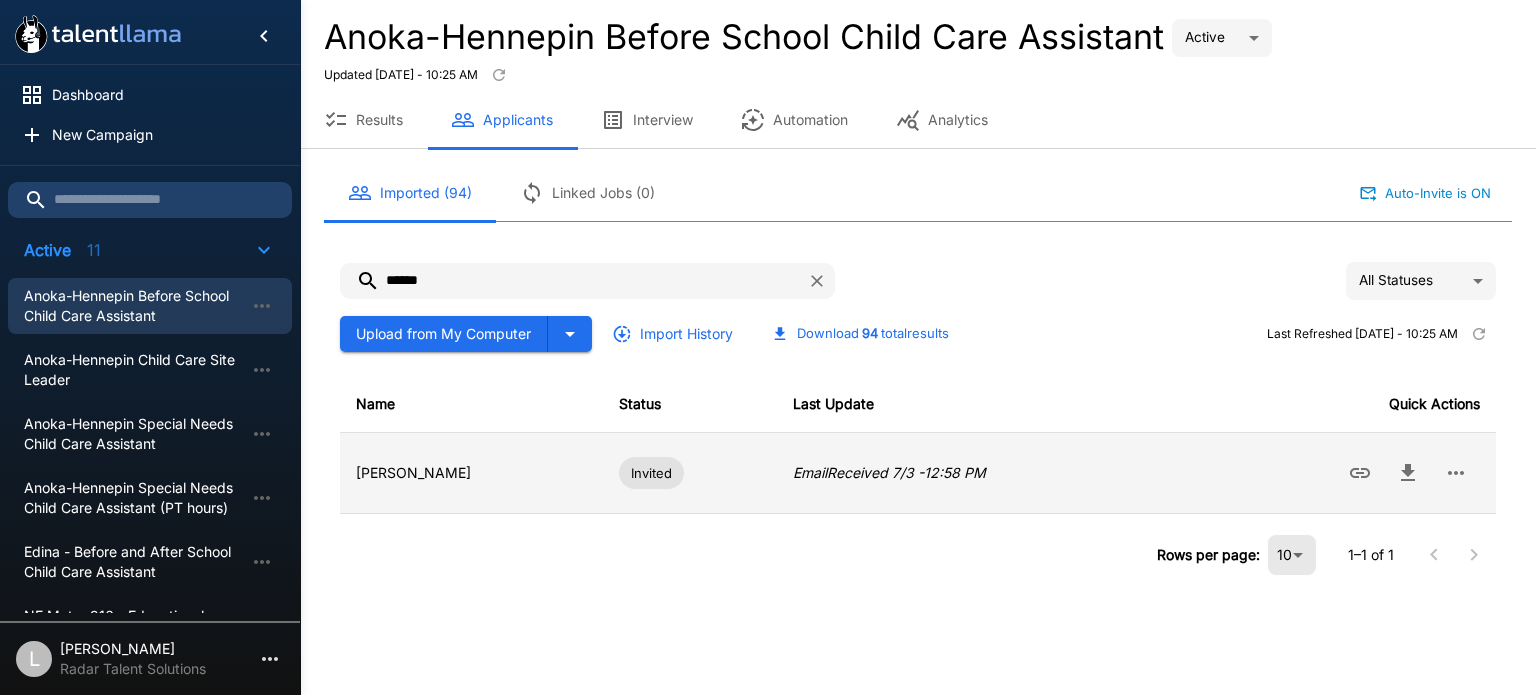 type on "******" 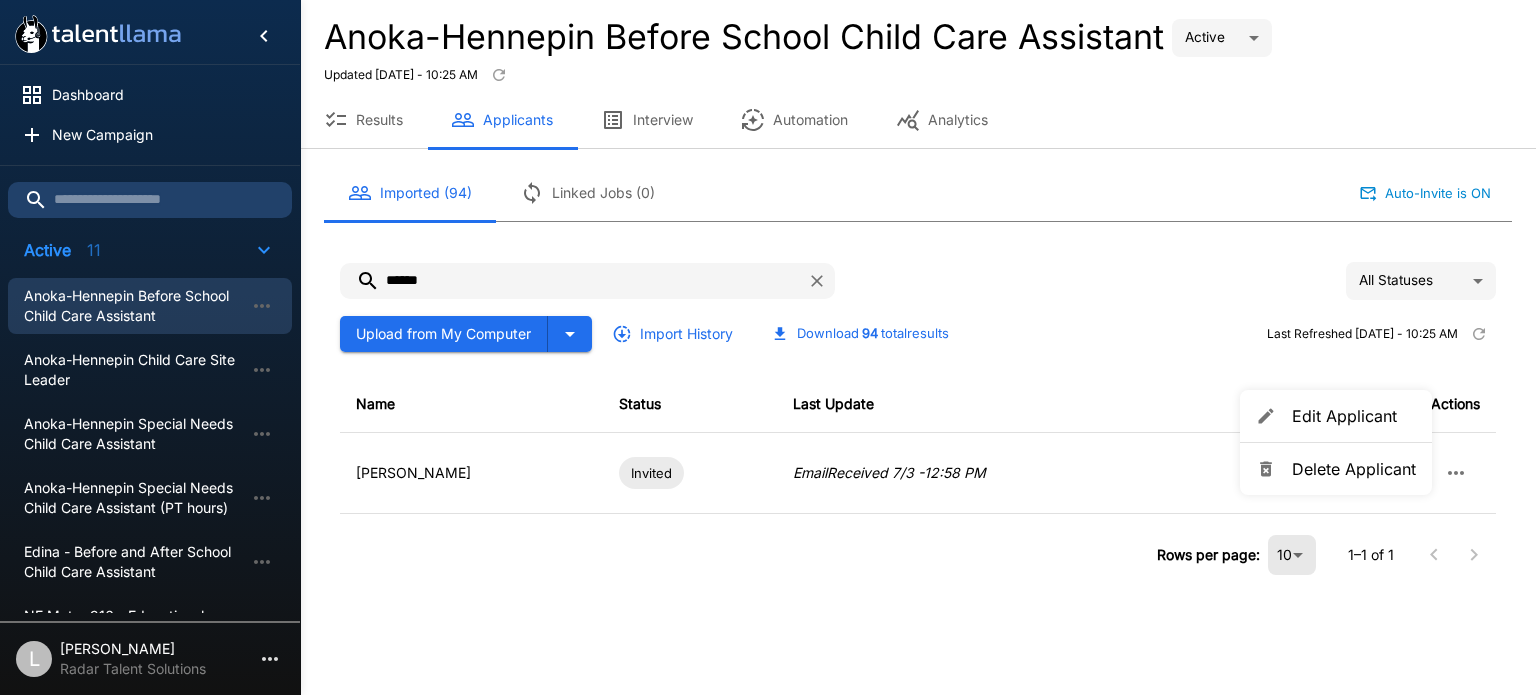 click on "Delete Applicant" at bounding box center (1354, 469) 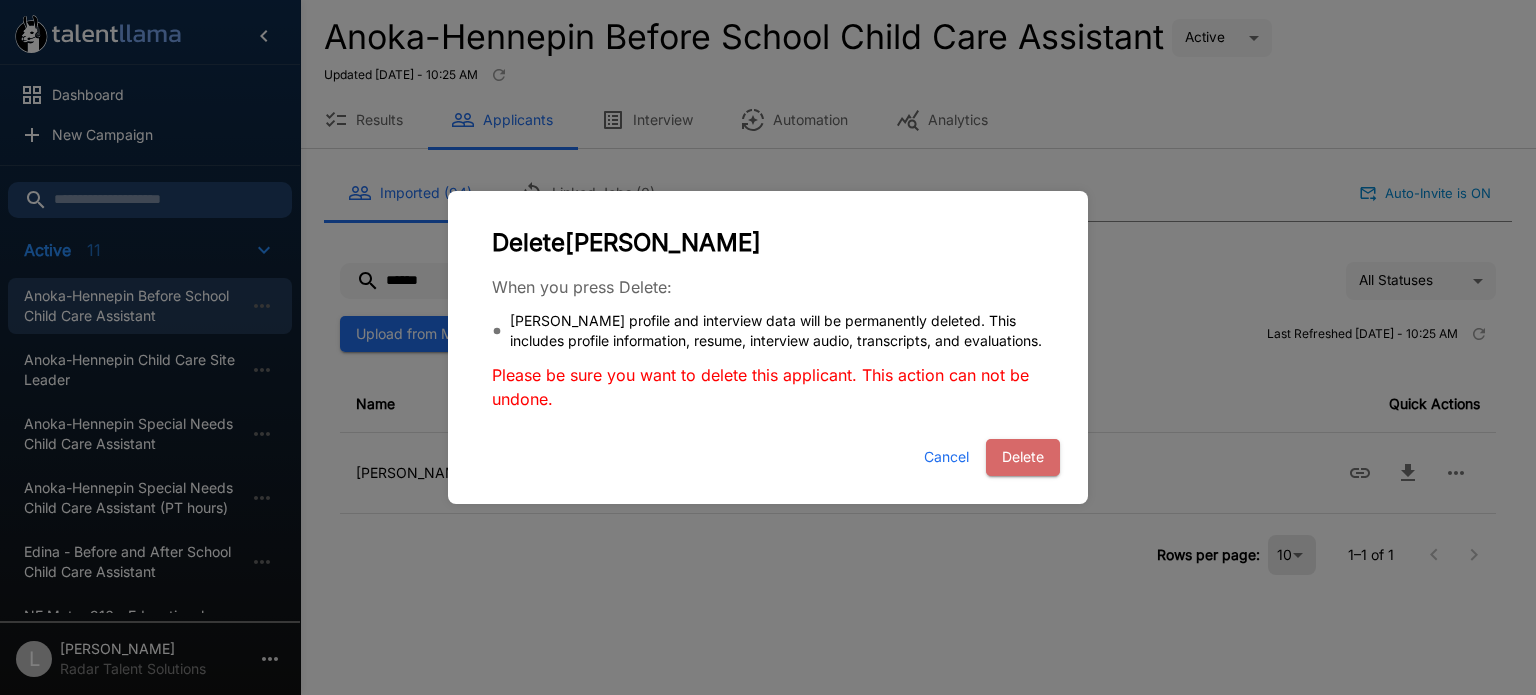 click on "Delete" at bounding box center (1023, 457) 